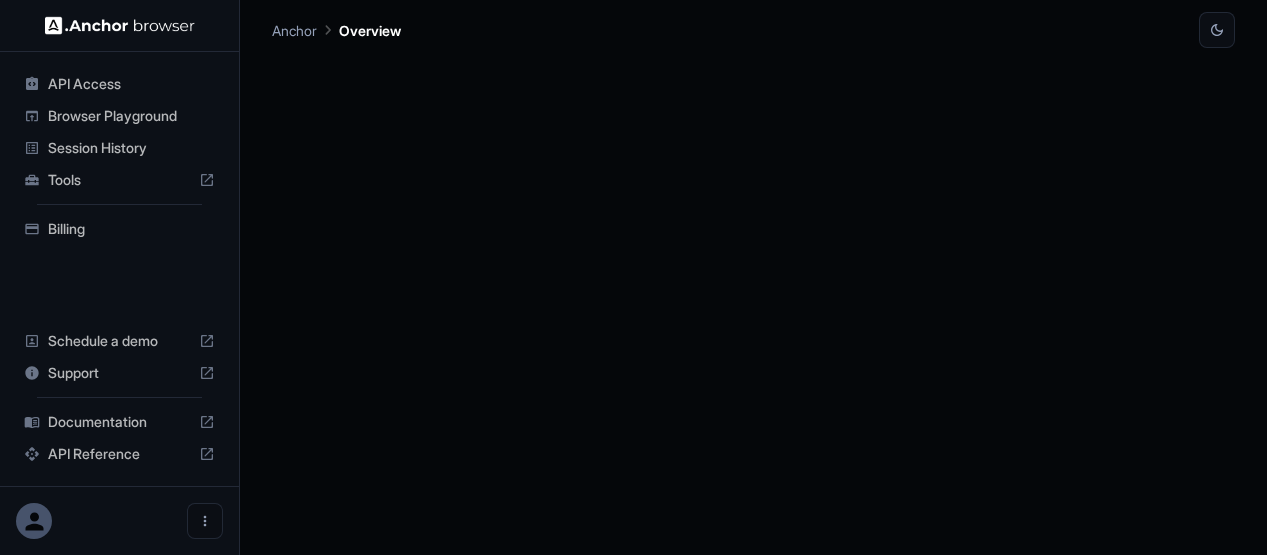 scroll, scrollTop: 0, scrollLeft: 0, axis: both 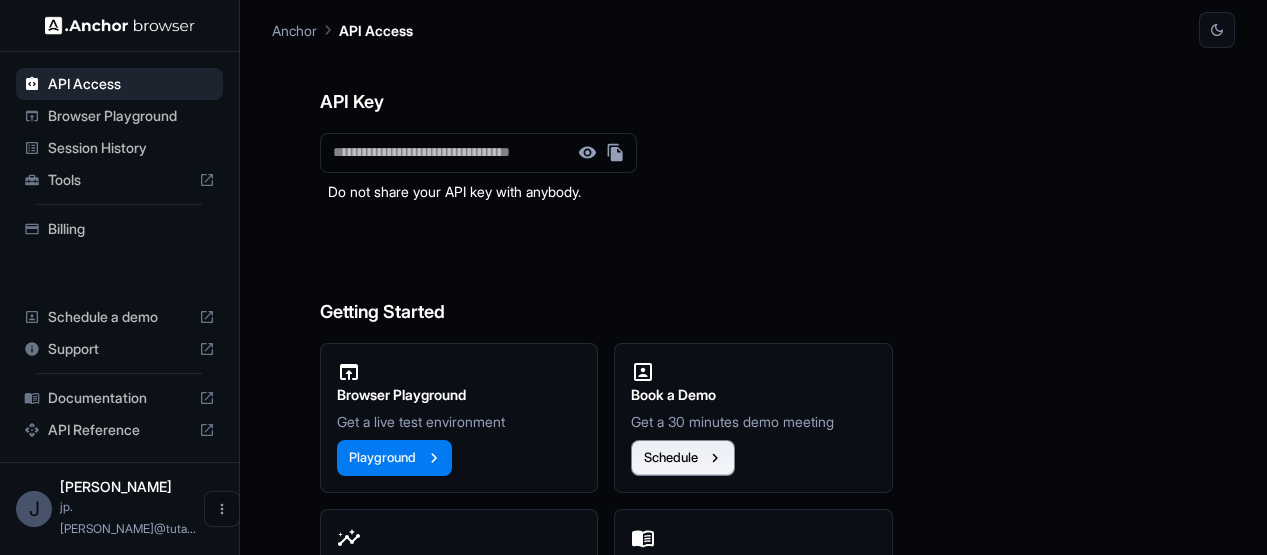 click on "Browser Playground" at bounding box center [131, 116] 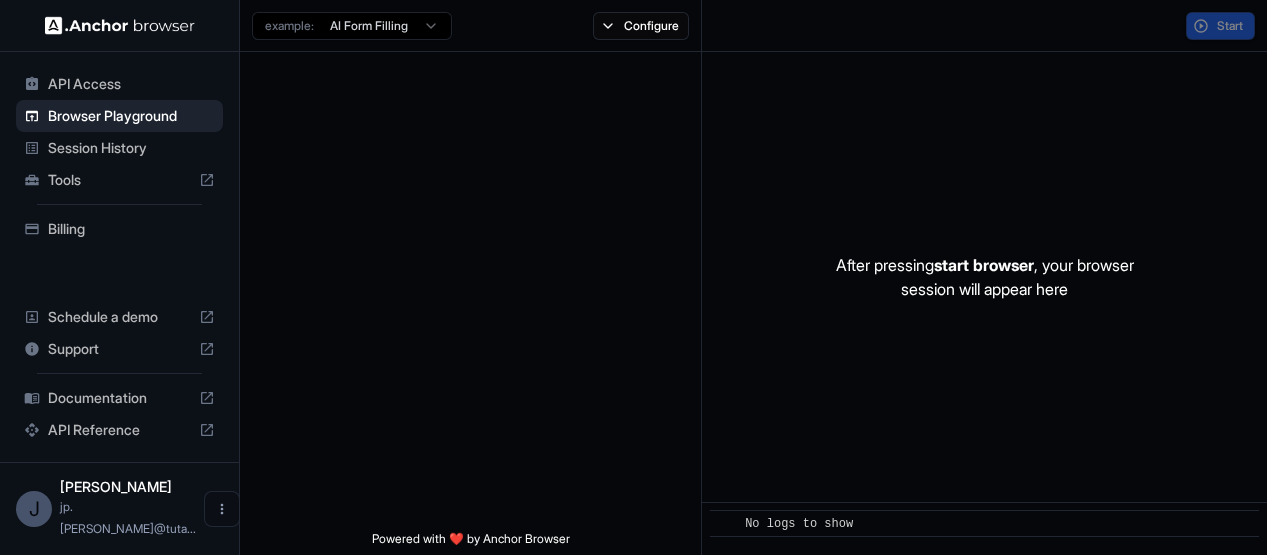 click on "API Access Browser Playground Session History Tools Billing Schedule a demo Support Documentation API Reference J [PERSON_NAME] jp.[PERSON_NAME]@tuta... Browser Playground example:  AI Form Filling Configure Start Powered with ❤️ by Anchor Browser After pressing  start browser , your browser session will appear here ​ No logs to show" at bounding box center (633, 277) 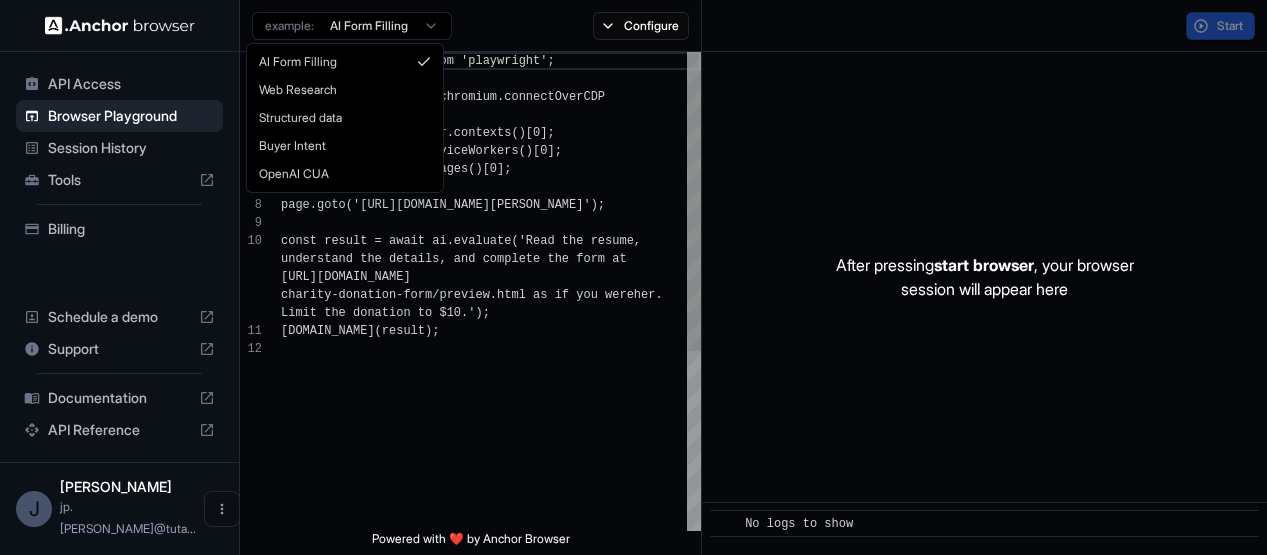 scroll, scrollTop: 126, scrollLeft: 0, axis: vertical 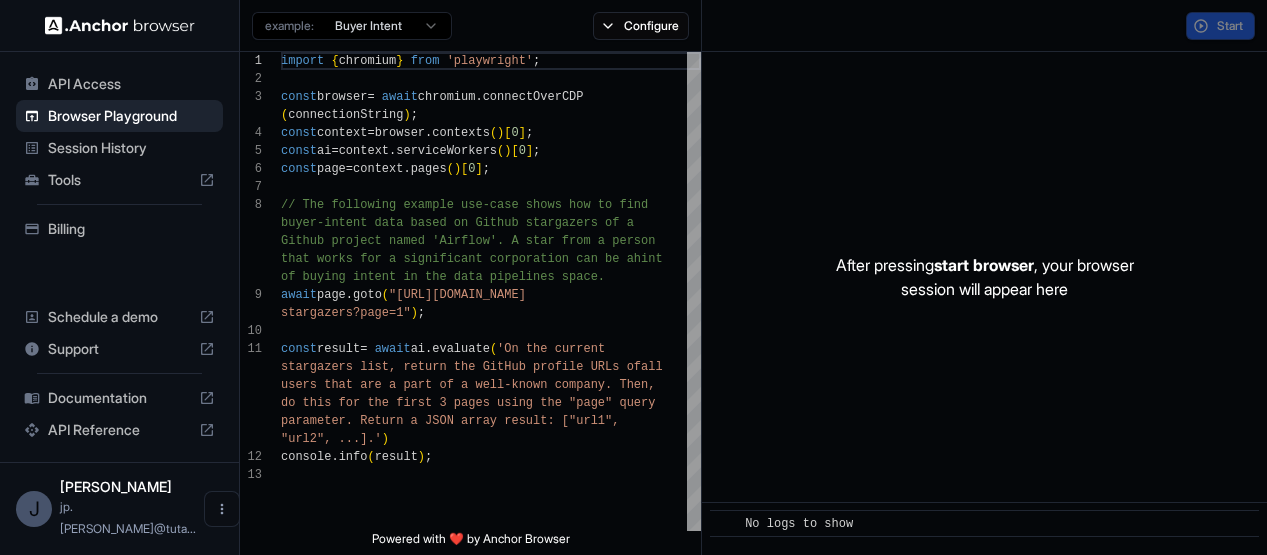 click on "API Access Browser Playground Session History Tools Billing Schedule a demo Support Documentation API Reference J Jeffrey McAvoy jp.mcavoy@tuta... Browser Playground example:  Buyer Intent Configure Start 1 2 3 4 5 6 7 8 9 10 11 12 13 import   {  chromium  }   from   'playwright' ; const  browser  =   await  chromium . connectOverCDP ( connectionString ) ; const  context  =  browser . contexts ( ) [ 0 ] ; const  ai  =  context . serviceWorkers ( ) [ 0 ] ; const  page  =  context . pages ( ) [ 0 ] ; // The following example use-case shows how to fin d  buyer-intent data based on Github stargazers of a  Github project named 'Airflow'. A star from a pers on  that works for a significant corporation can be a  hint  of buying intent in the data pipelines space. await  page . goto ( "https://github.com/apache/airflow/ stargazers?page=1" ) ; const  result  =   await  ai . evaluate ( 'On the current   all  n,  ry  "url2", ...].' ) . (" at bounding box center [633, 277] 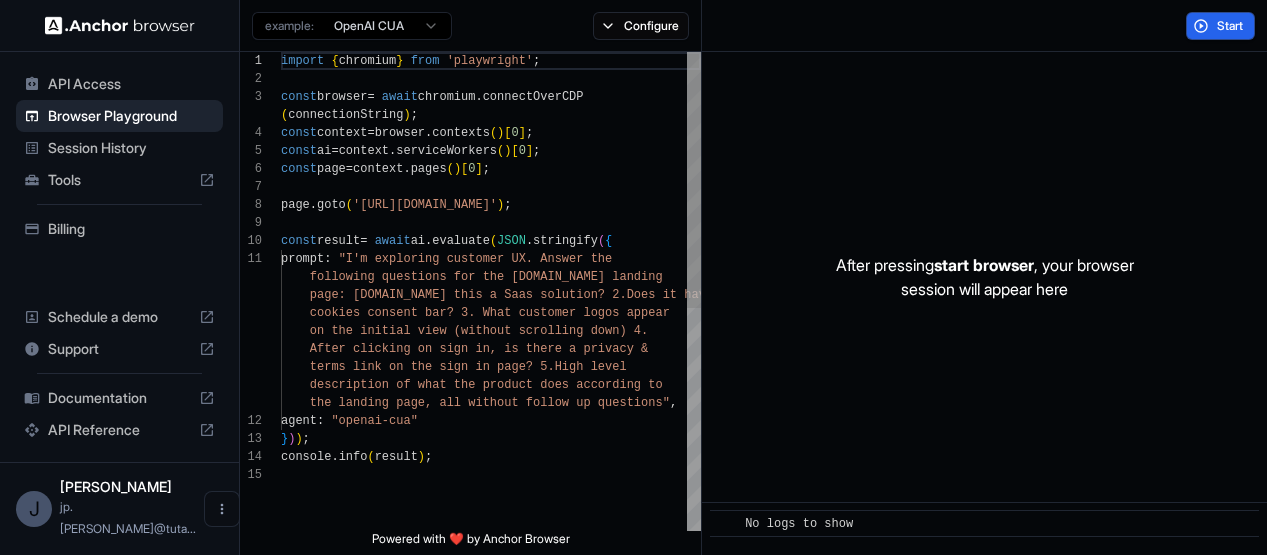scroll, scrollTop: 162, scrollLeft: 0, axis: vertical 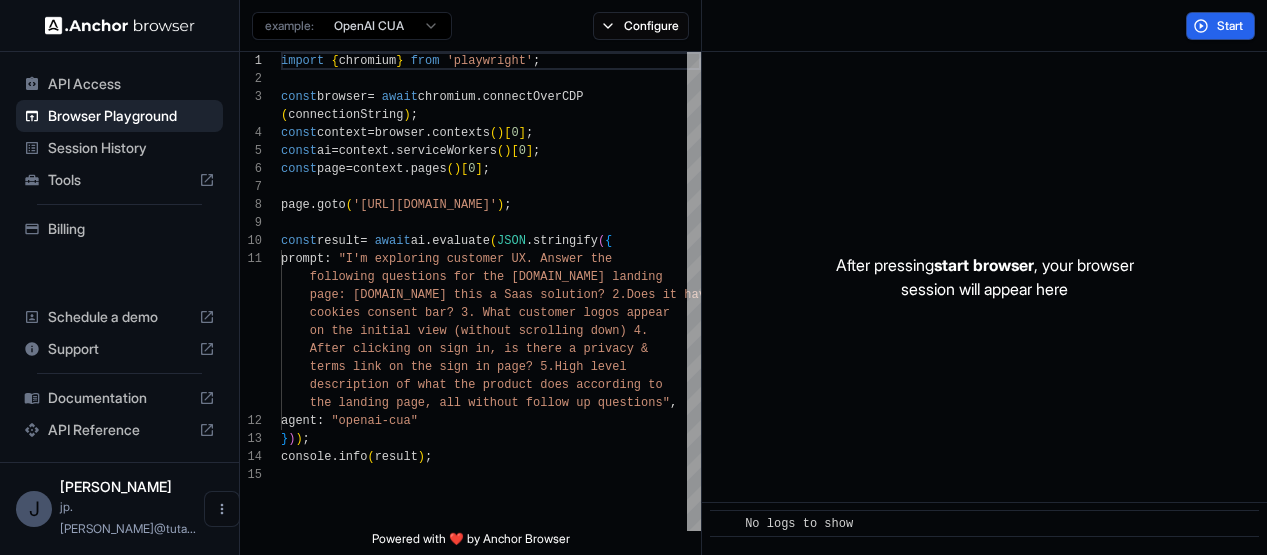click on "API Access Browser Playground Session History Tools Billing Schedule a demo Support Documentation API Reference J Jeffrey McAvoy jp.mcavoy@tuta... Browser Playground example:  OpenAI CUA Configure Start 1 2 3 4 5 6 7 8 9 10 11 12 13 14 15 import   {  chromium  }   from   'playwright' ; const  browser  =   await  chromium . connectOverCDP ( connectionString ) ; const  context  =  browser . contexts ( ) [ 0 ] ; const  ai  =  context . serviceWorkers ( ) [ 0 ] ; const  page  =  context . pages ( ) [ 0 ] ; page . goto ( 'https://www.stainless.com/' ) ; const  result  =   await  ai . evaluate ( JSON . stringify ( {     prompt :   "I'm exploring customer UX. Answer the       following questions for the stainless.com landing       page: 1.Is this a Saas solution? 2.Does it have a       cookies consent bar? 3. What customer logos appear        on the initial view (without scrolling down) 4.                     ," at bounding box center [633, 277] 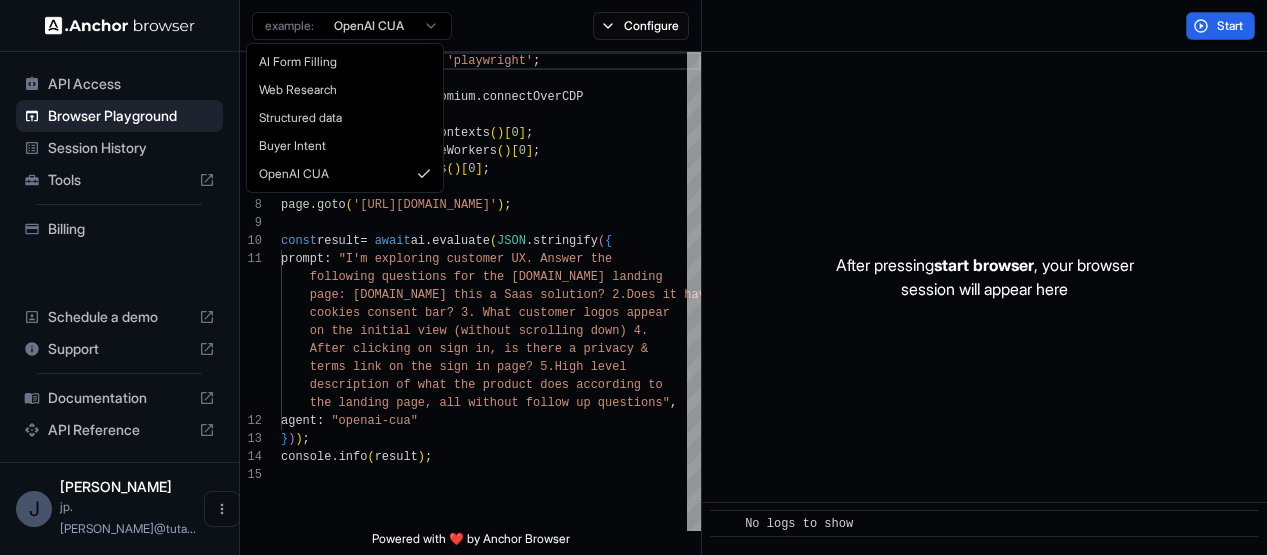 click on "API Access Browser Playground Session History Tools Billing Schedule a demo Support Documentation API Reference J Jeffrey McAvoy jp.mcavoy@tuta... Browser Playground example:  OpenAI CUA Configure Start 1 2 3 4 5 6 7 8 9 10 11 12 13 14 15 import   {  chromium  }   from   'playwright' ; const  browser  =   await  chromium . connectOverCDP ( connectionString ) ; const  context  =  browser . contexts ( ) [ 0 ] ; const  ai  =  context . serviceWorkers ( ) [ 0 ] ; const  page  =  context . pages ( ) [ 0 ] ; page . goto ( 'https://www.stainless.com/' ) ; const  result  =   await  ai . evaluate ( JSON . stringify ( {     prompt :   "I'm exploring customer UX. Answer the       following questions for the stainless.com landing       page: 1.Is this a Saas solution? 2.Does it have a       cookies consent bar? 3. What customer logos appear        on the initial view (without scrolling down) 4.                     ," at bounding box center (633, 277) 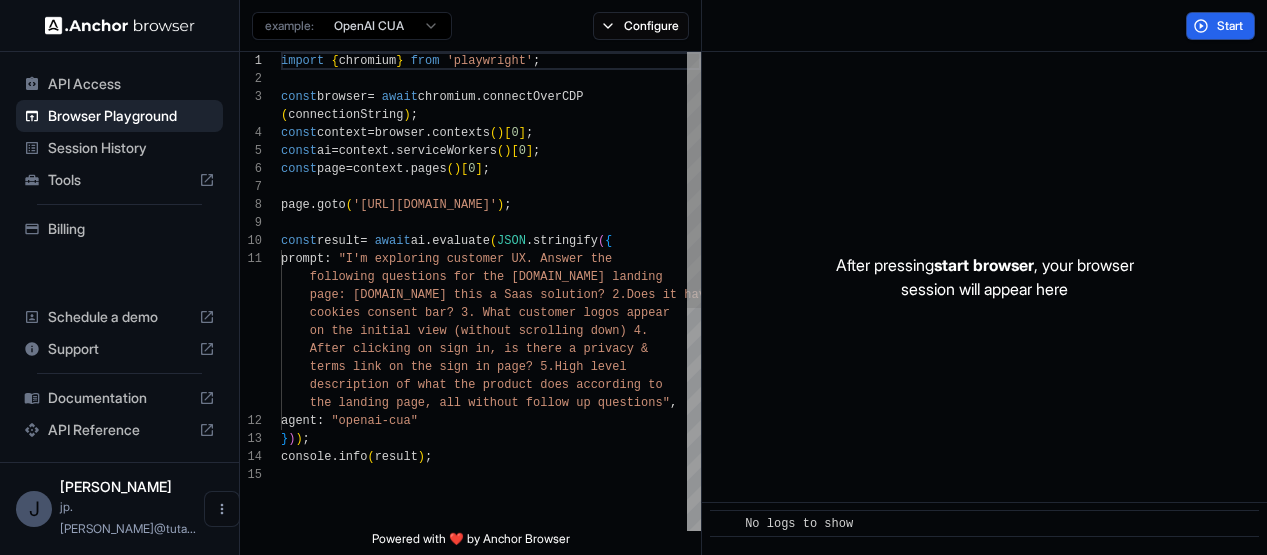 scroll, scrollTop: 126, scrollLeft: 0, axis: vertical 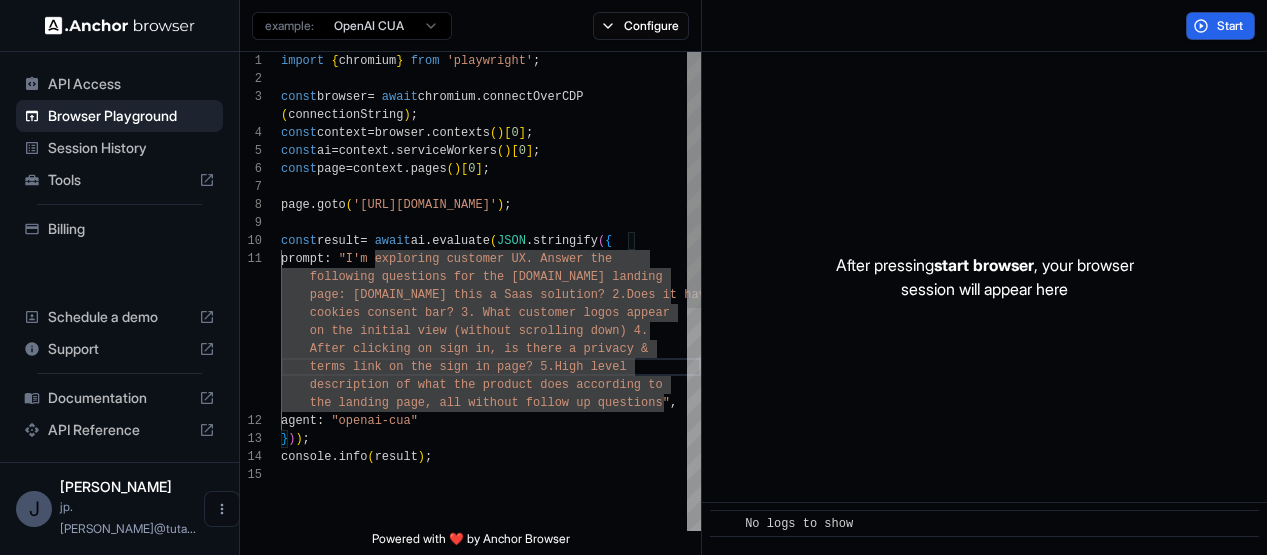type on "**********" 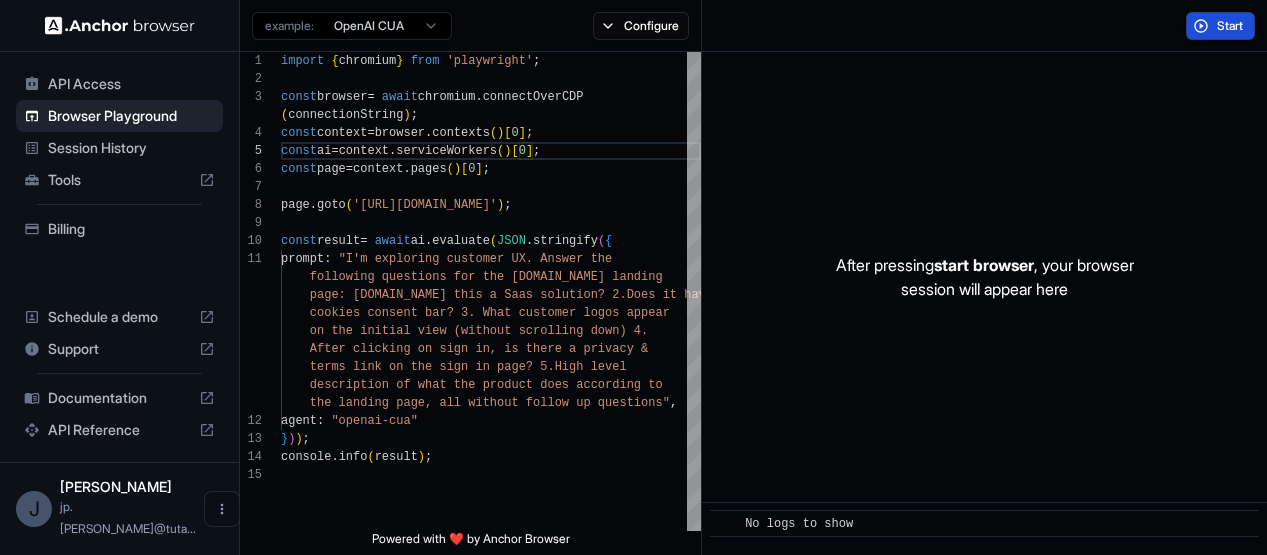 click on "Start" at bounding box center [1220, 26] 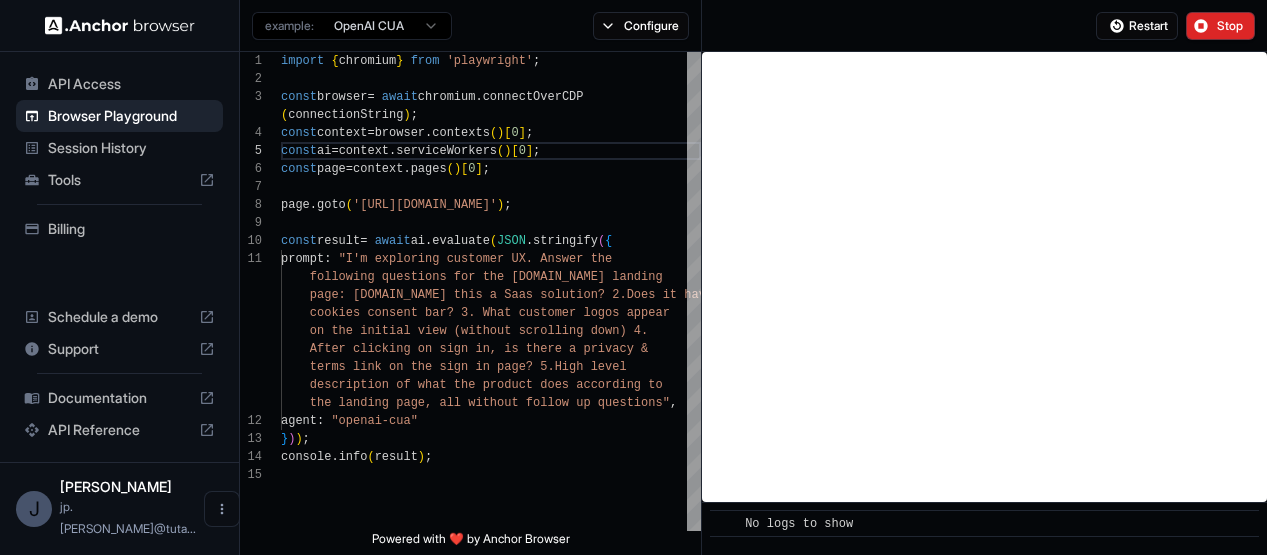click on "Session History" at bounding box center (131, 148) 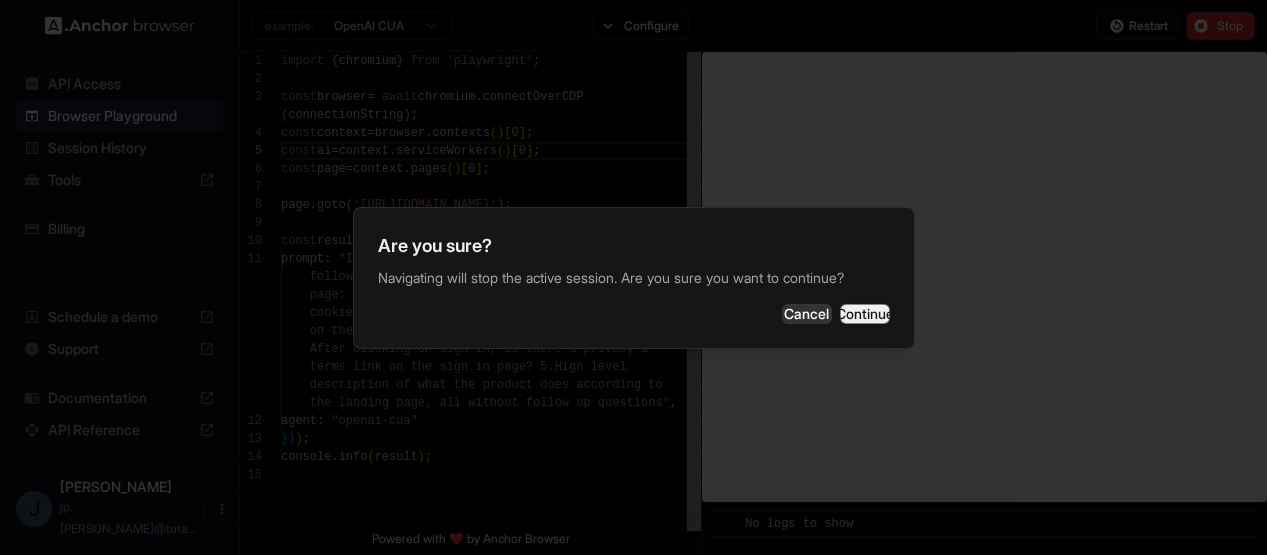 click on "Continue" at bounding box center [865, 314] 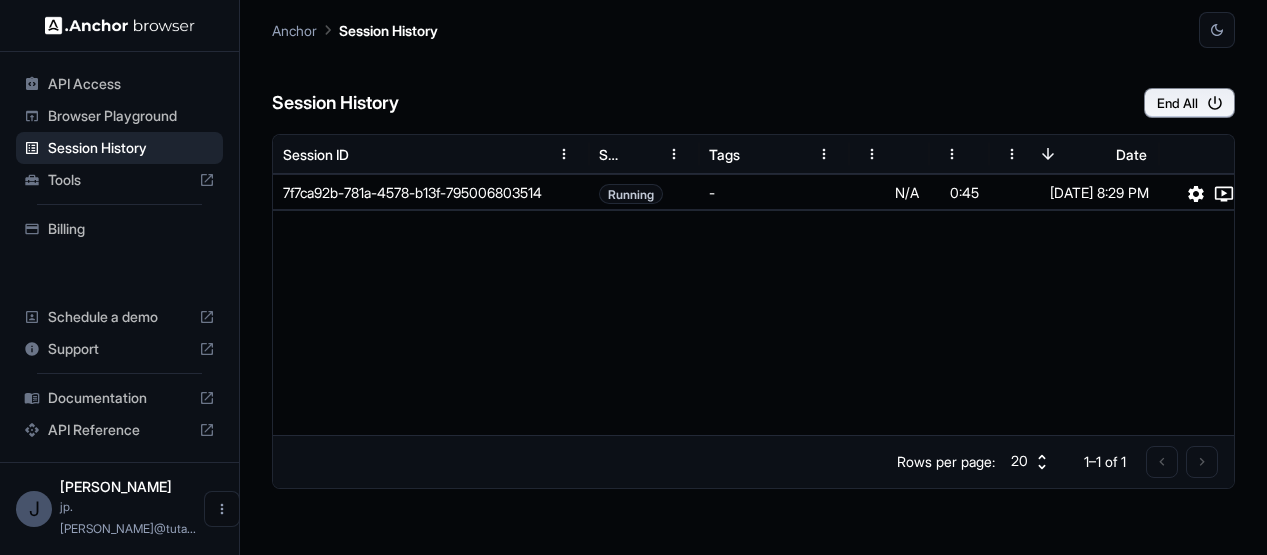 click on "Documentation" at bounding box center (119, 398) 